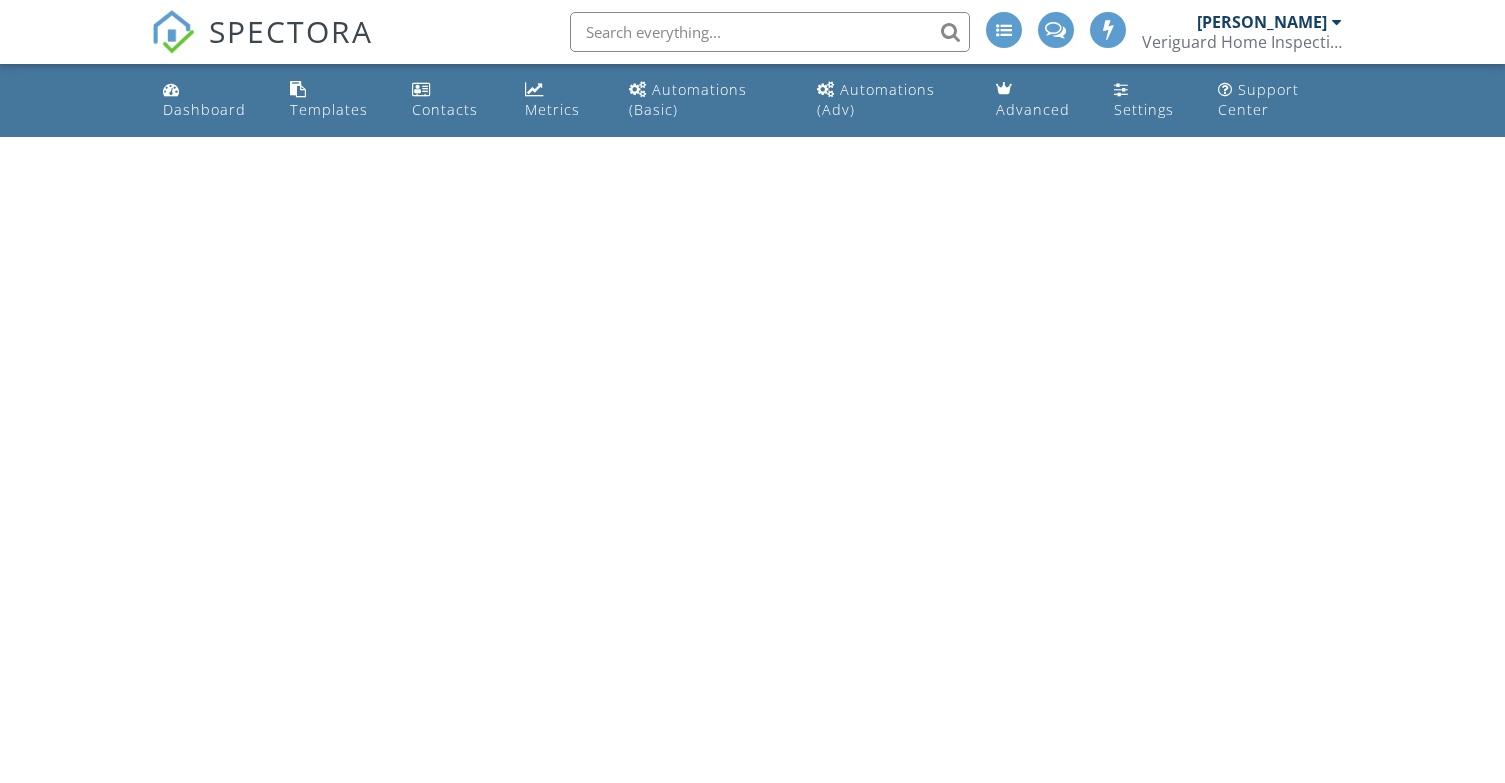 scroll, scrollTop: 0, scrollLeft: 0, axis: both 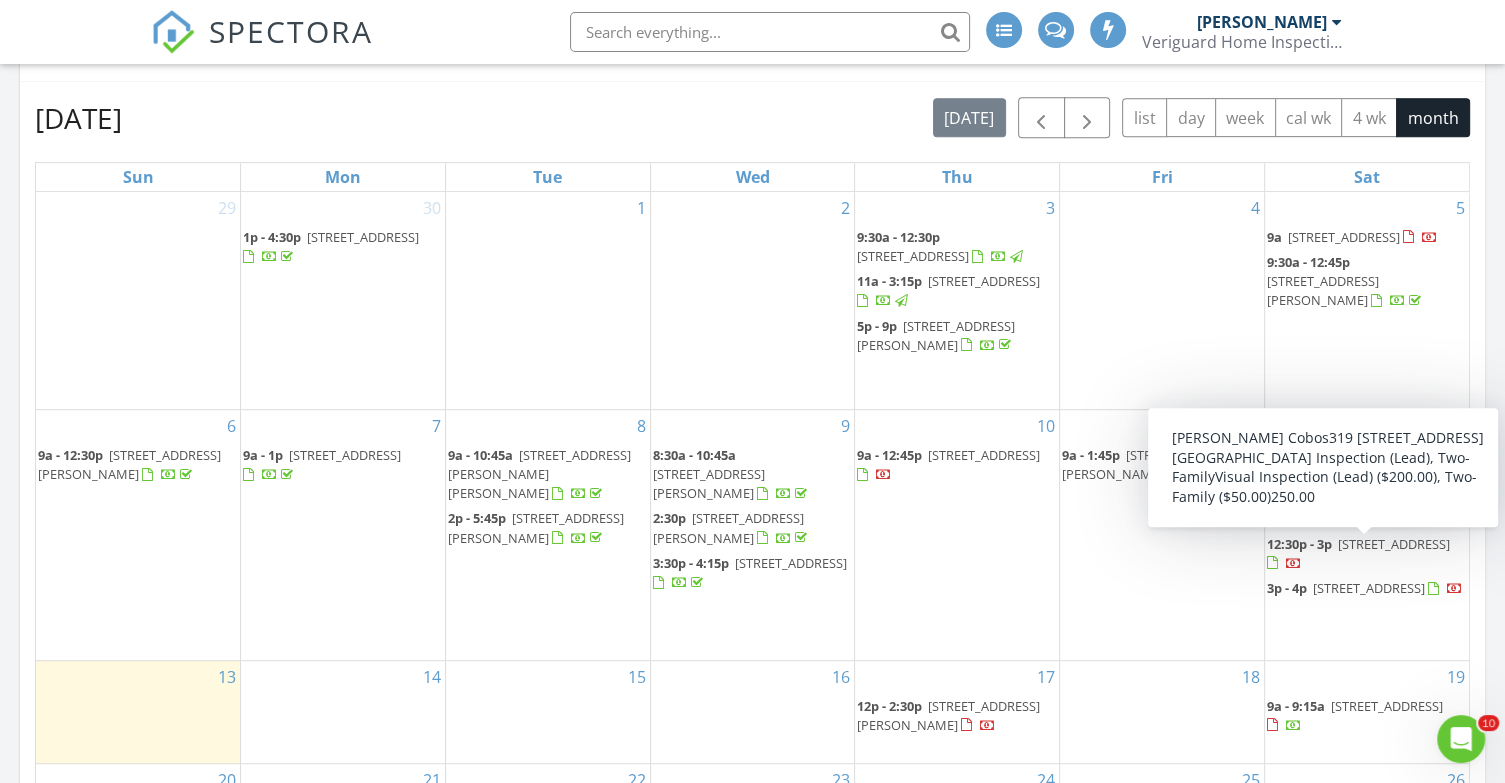 click on "12:30p - 3p" at bounding box center [1299, 544] 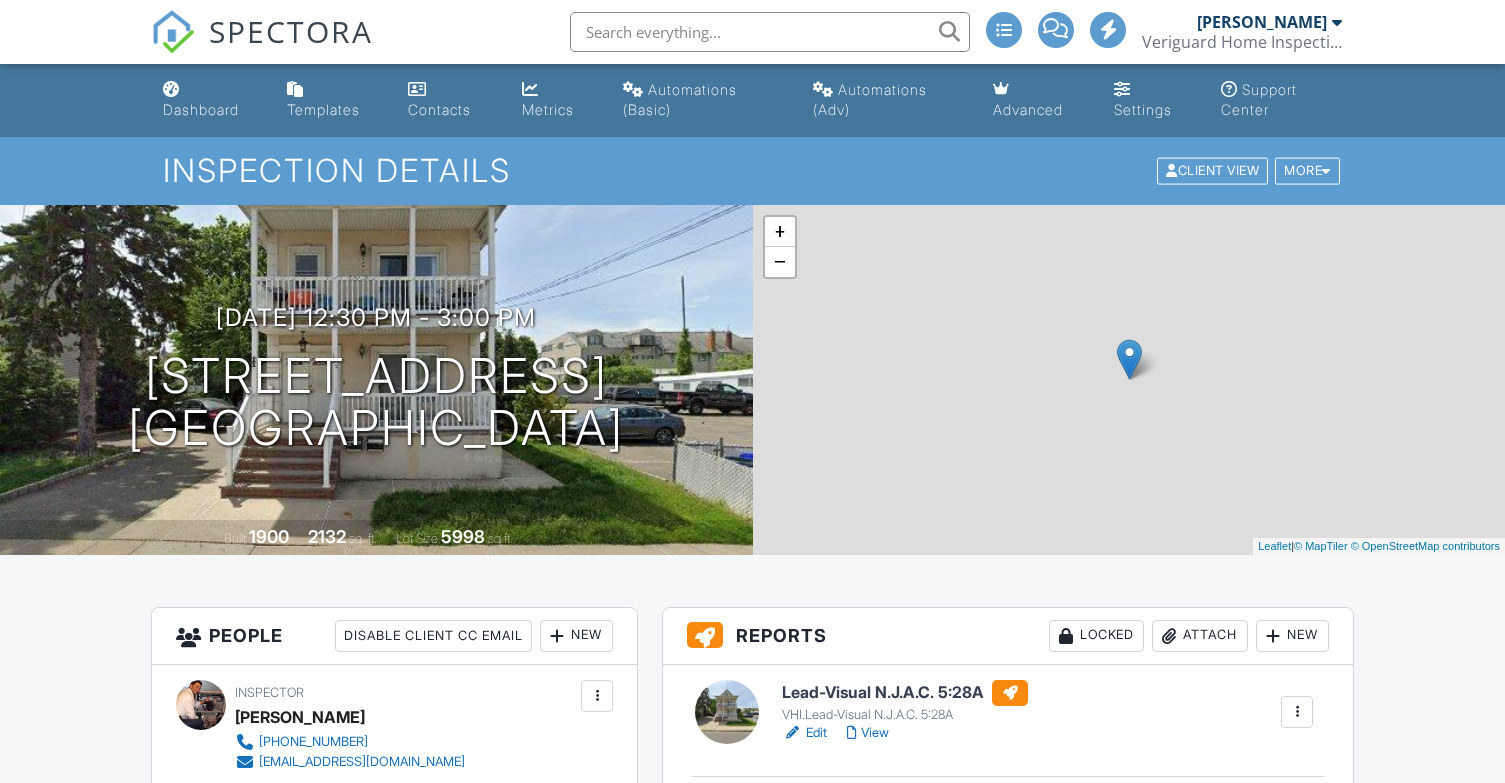 scroll, scrollTop: 286, scrollLeft: 0, axis: vertical 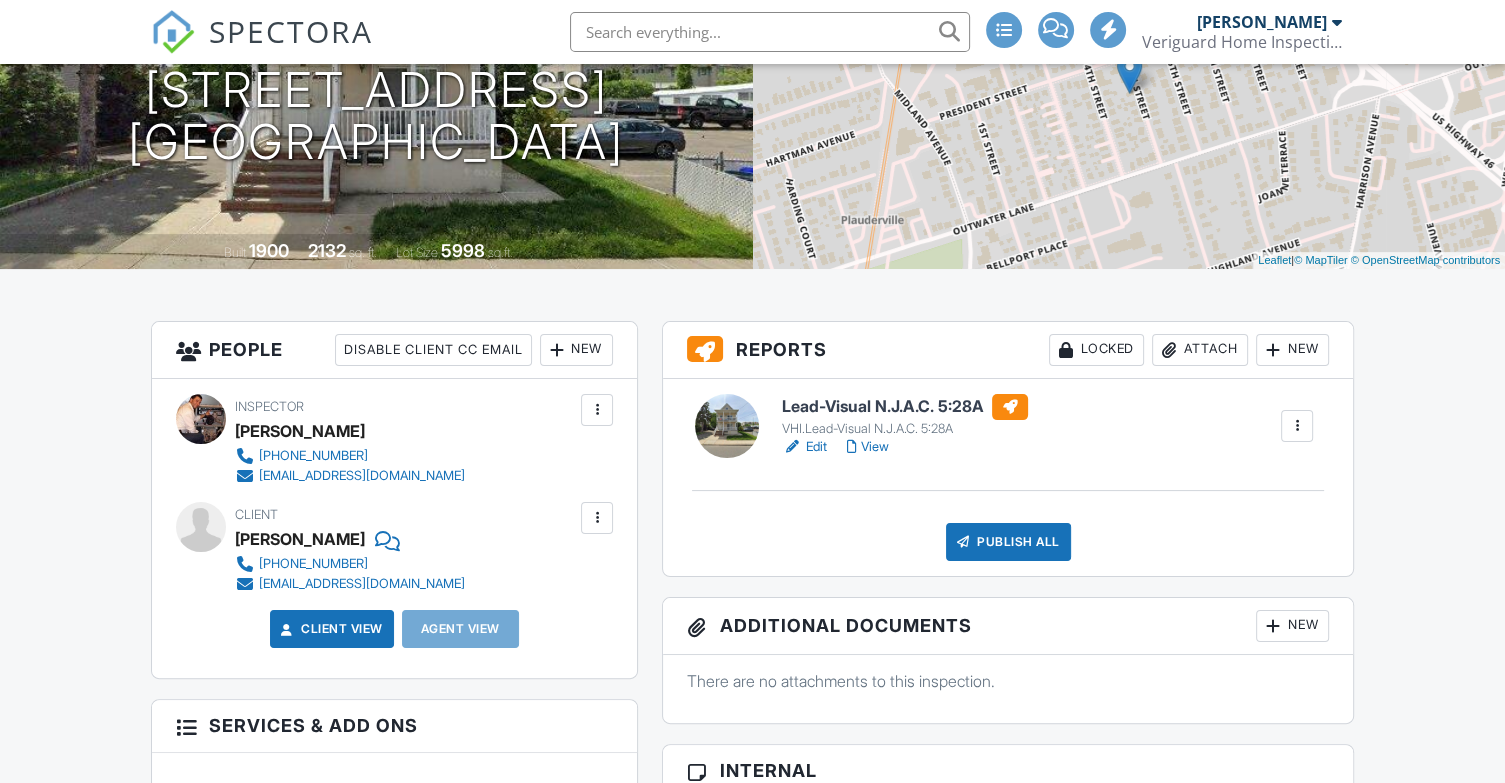 click on "View" at bounding box center (868, 447) 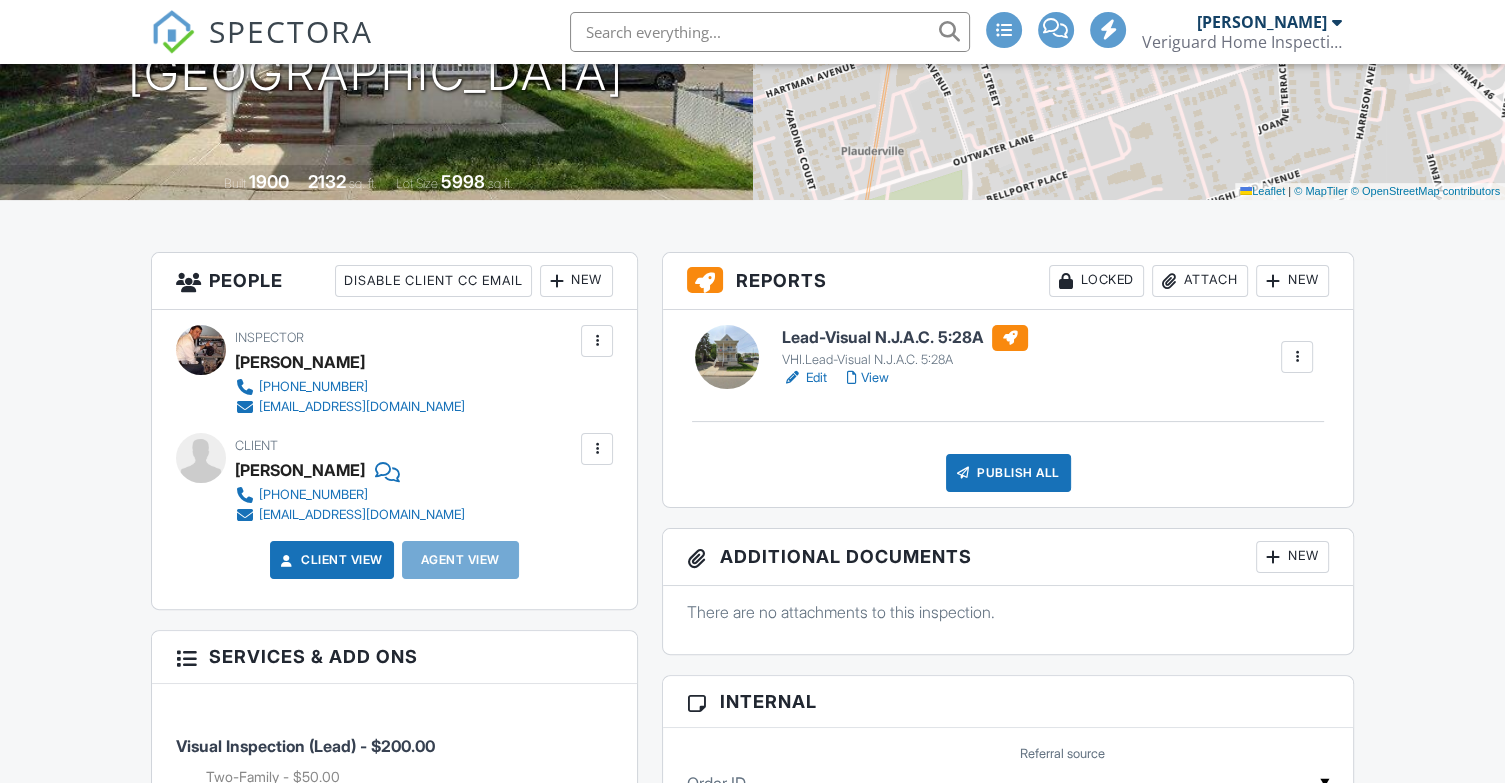 scroll, scrollTop: 355, scrollLeft: 0, axis: vertical 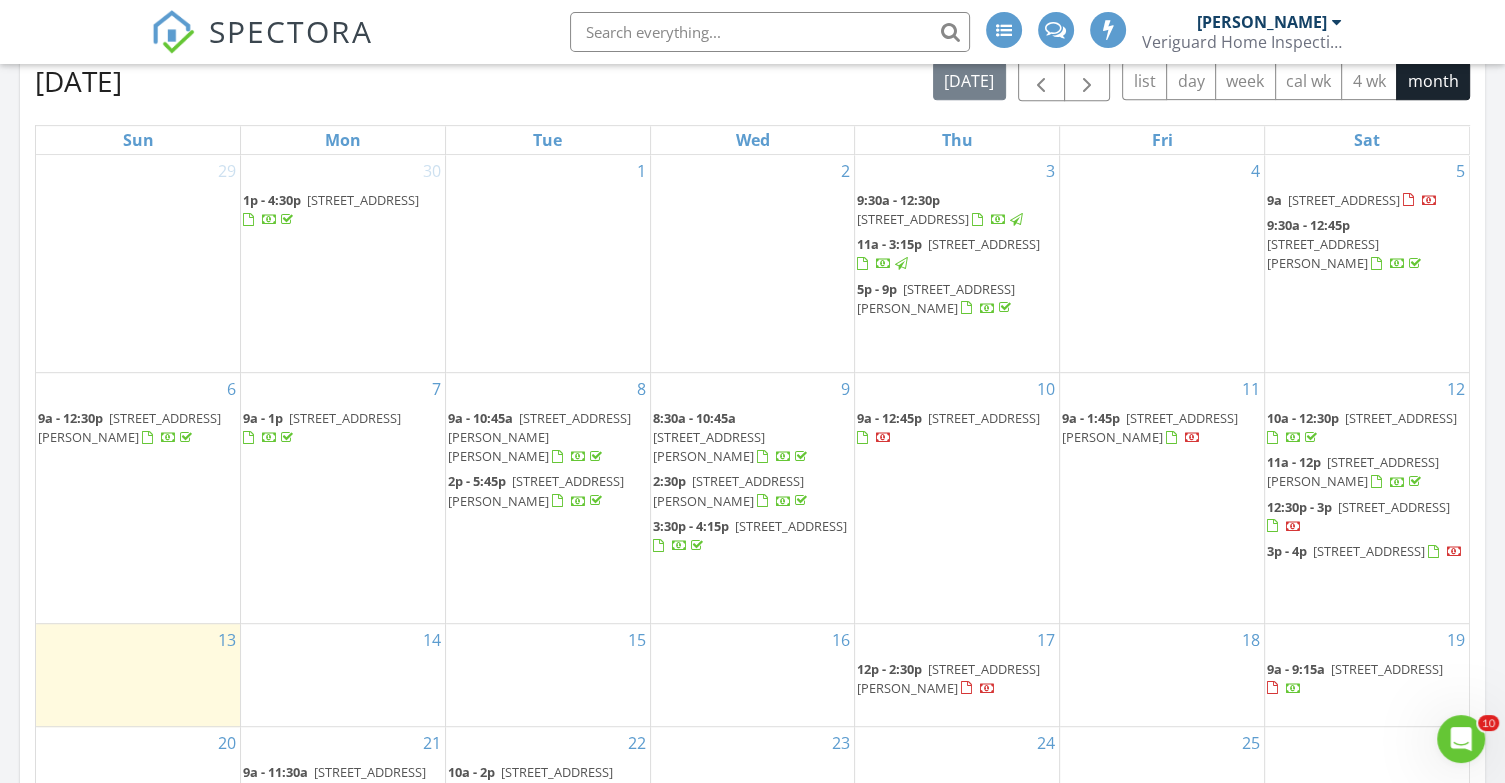 click on "12:30p - 3p" at bounding box center (1299, 507) 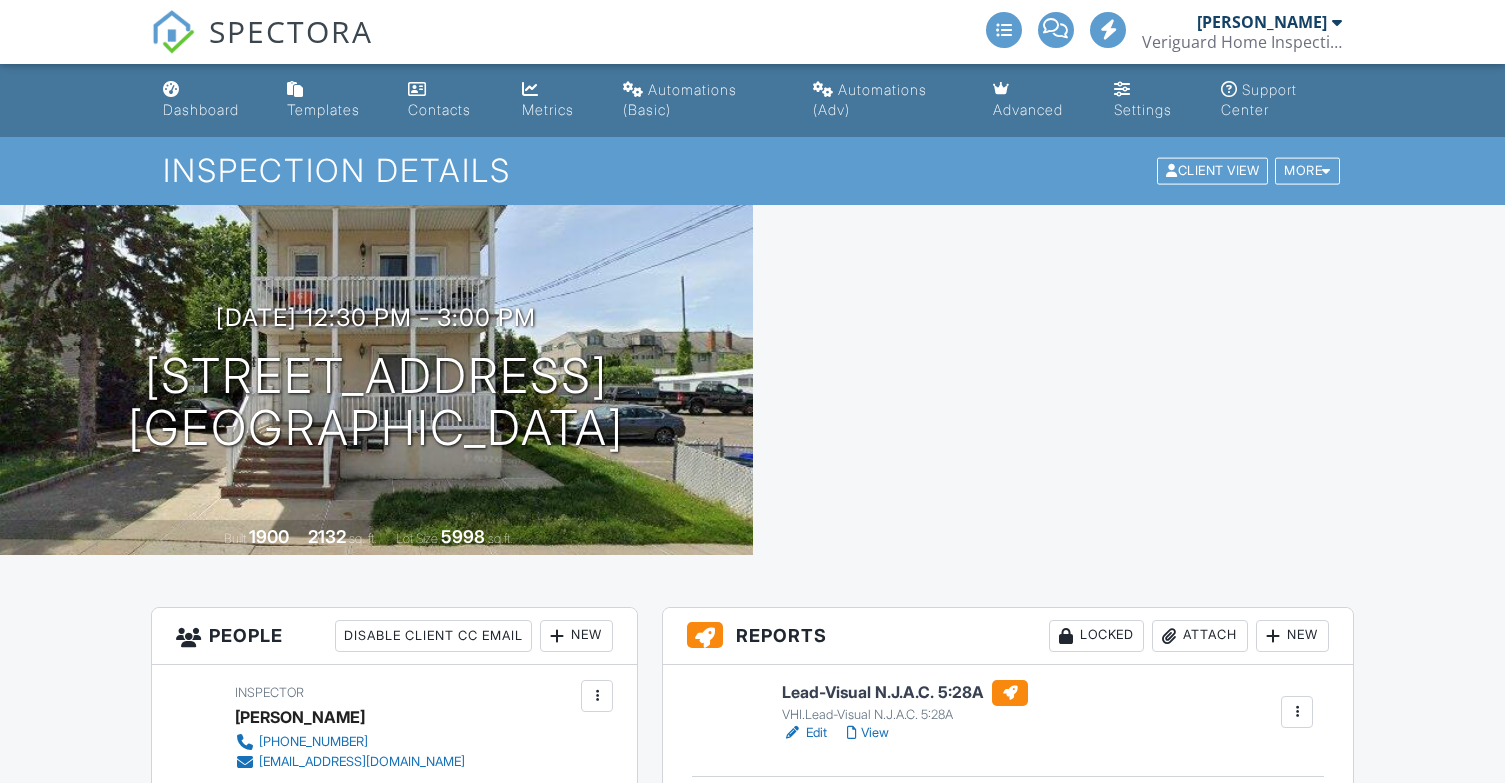 scroll, scrollTop: 0, scrollLeft: 0, axis: both 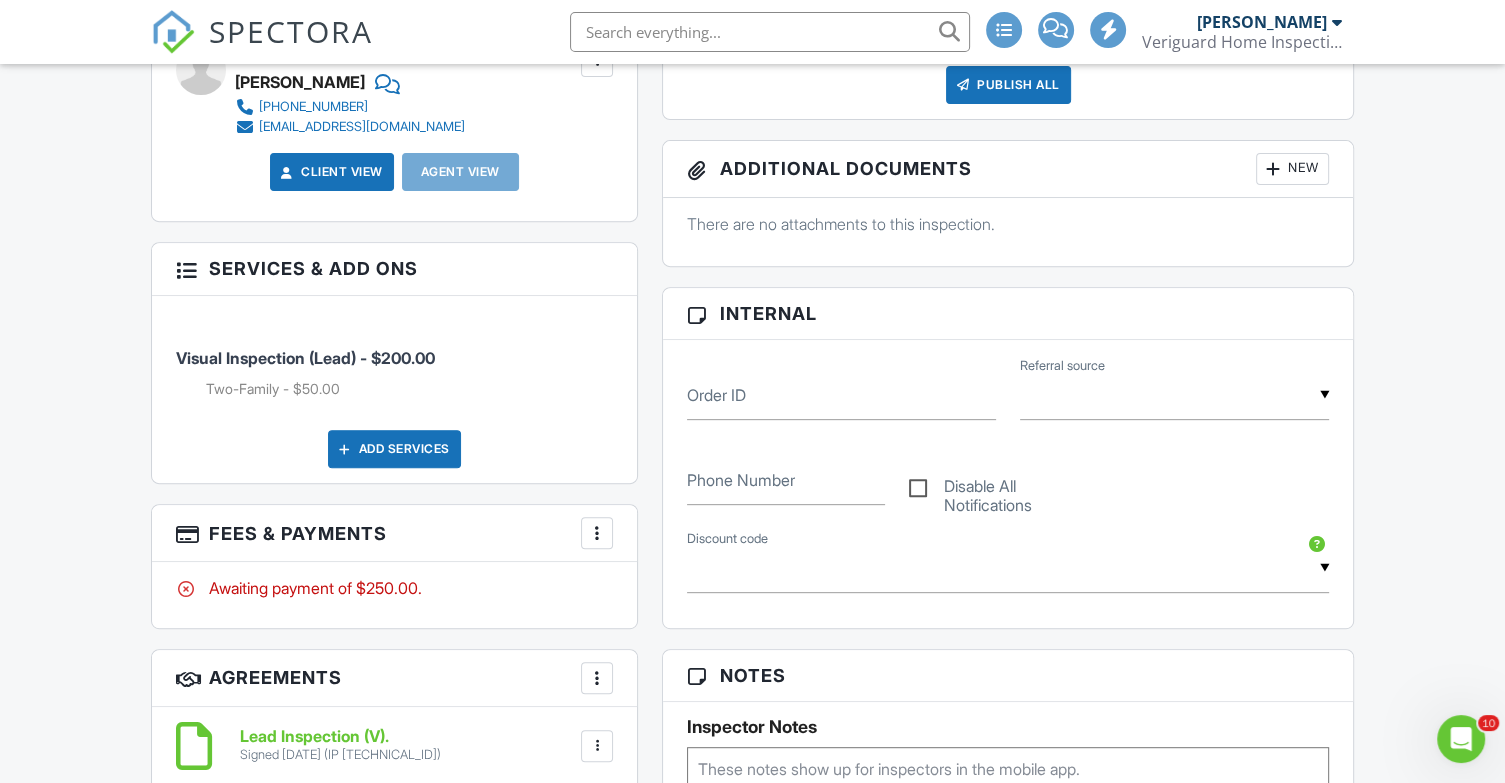 click at bounding box center (597, 533) 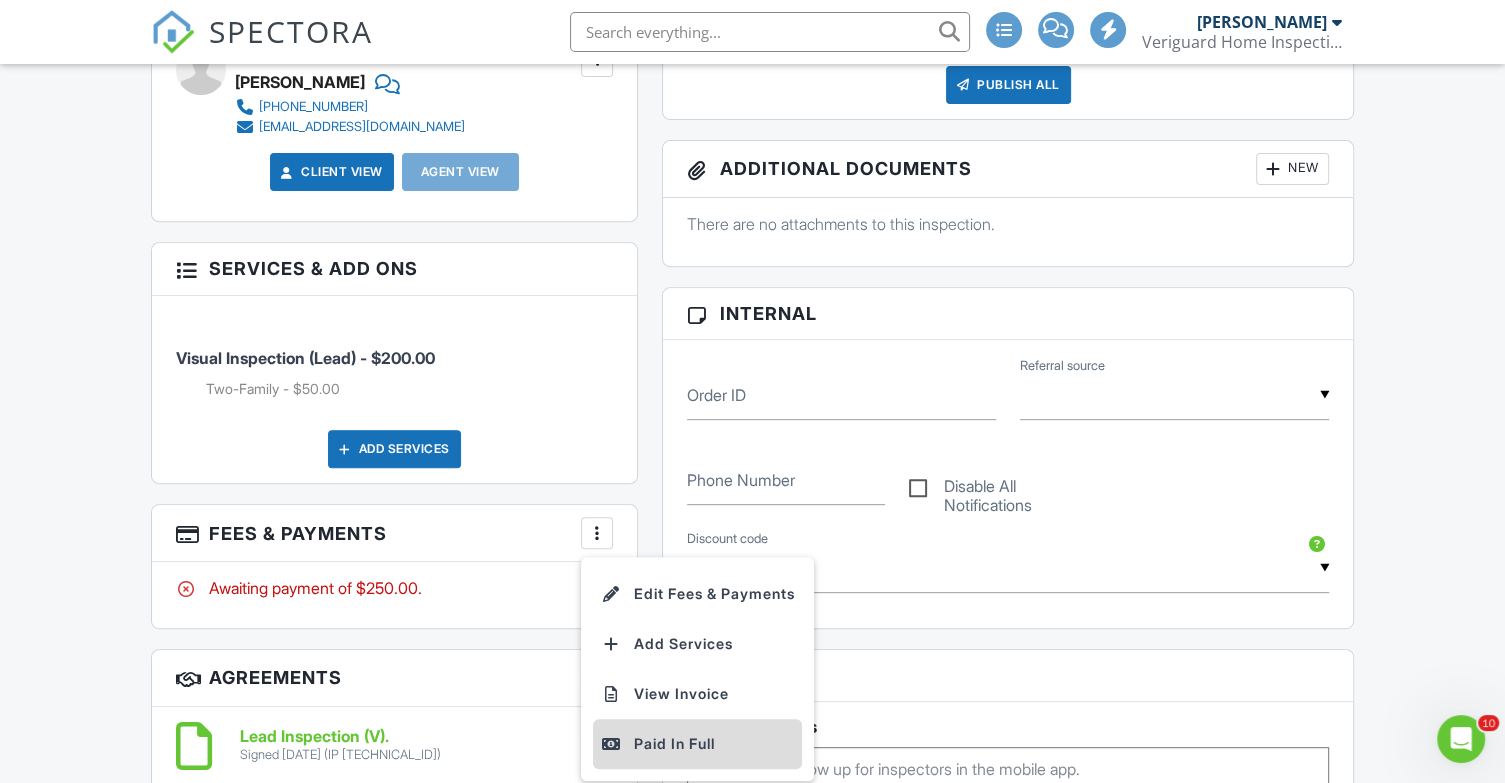 click on "Paid In Full" at bounding box center [697, 744] 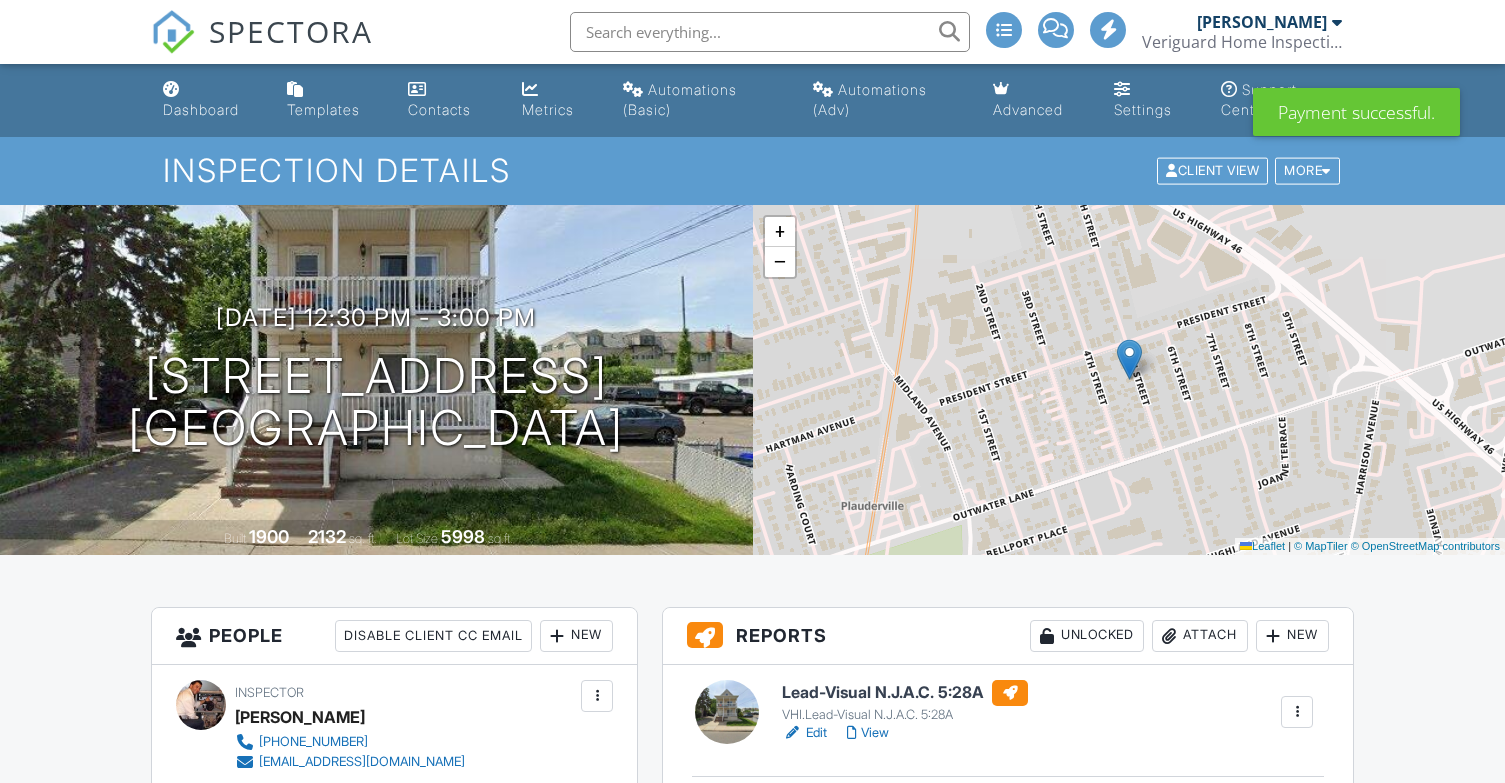 click on "Publish All" at bounding box center [1008, 828] 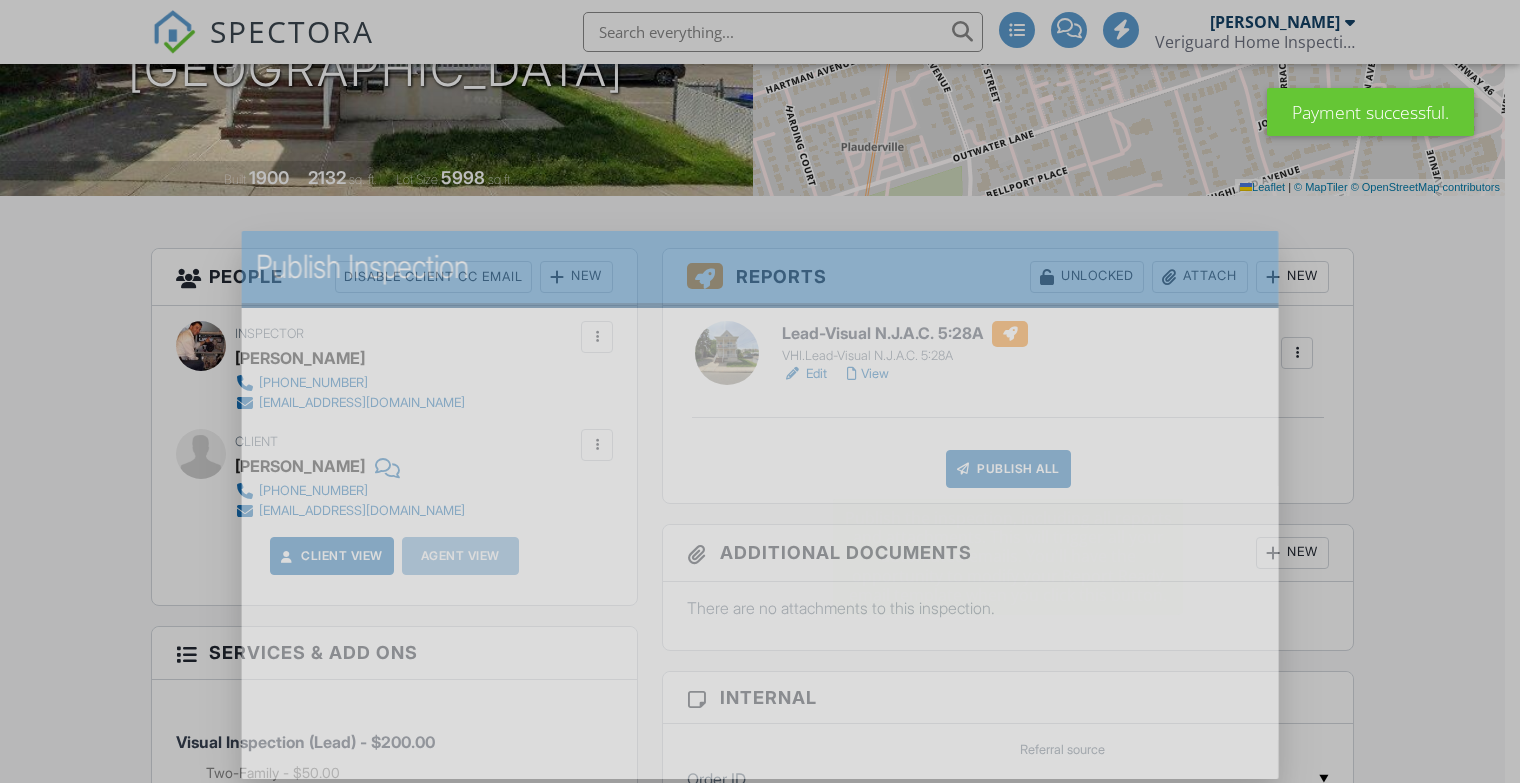 scroll, scrollTop: 359, scrollLeft: 0, axis: vertical 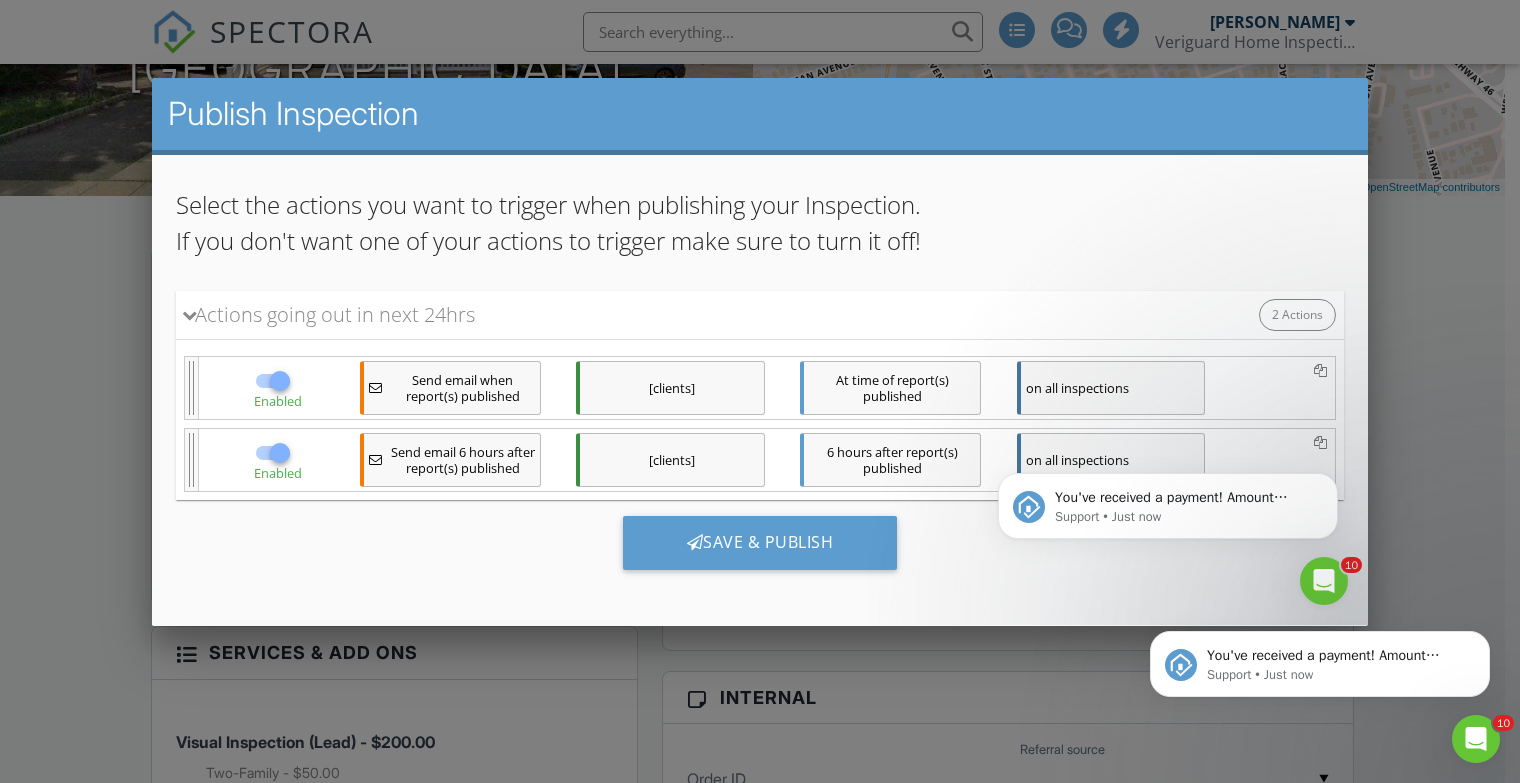 click at bounding box center (273, 453) 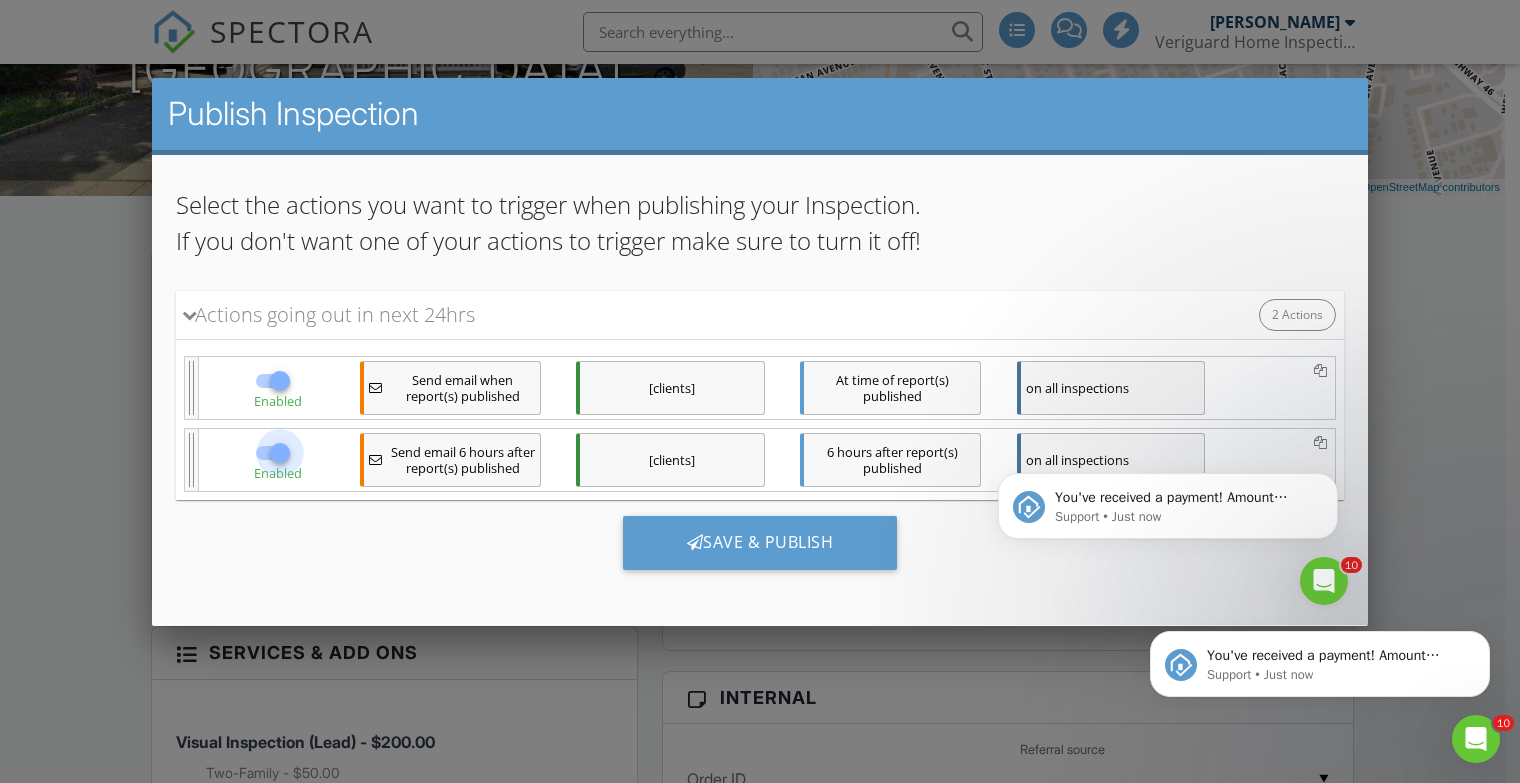 click at bounding box center (280, 453) 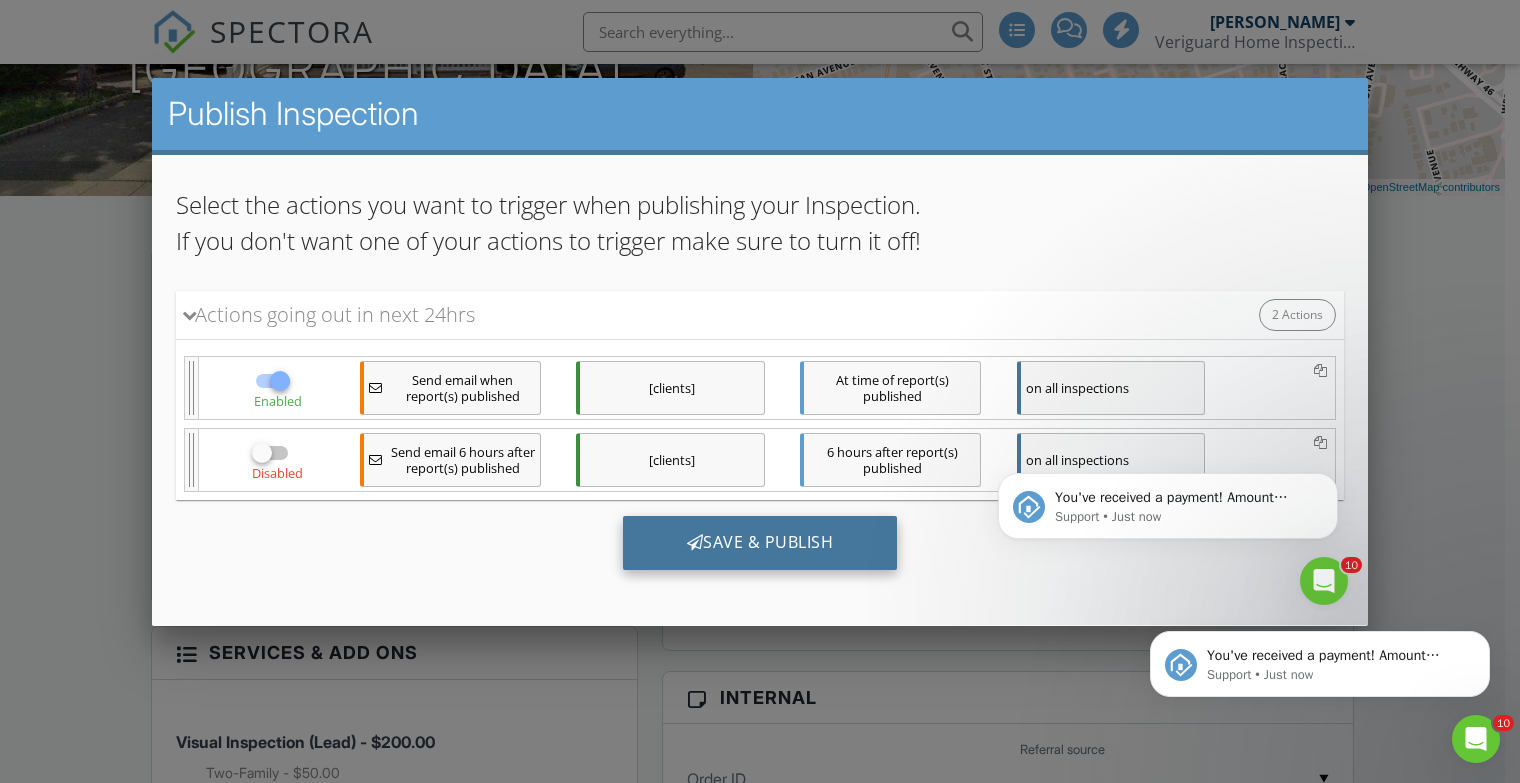 click on "Save & Publish" at bounding box center [760, 543] 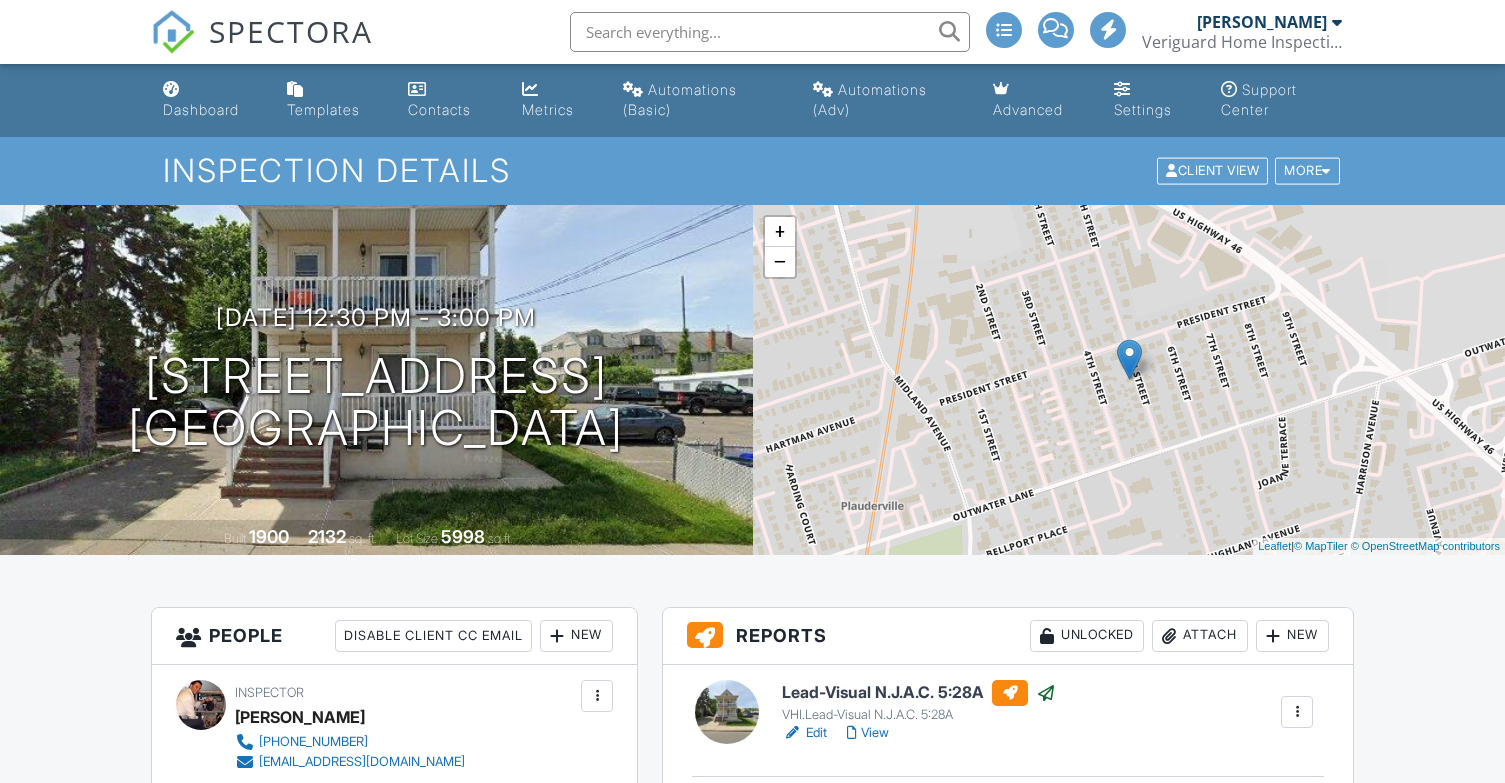 scroll, scrollTop: 0, scrollLeft: 0, axis: both 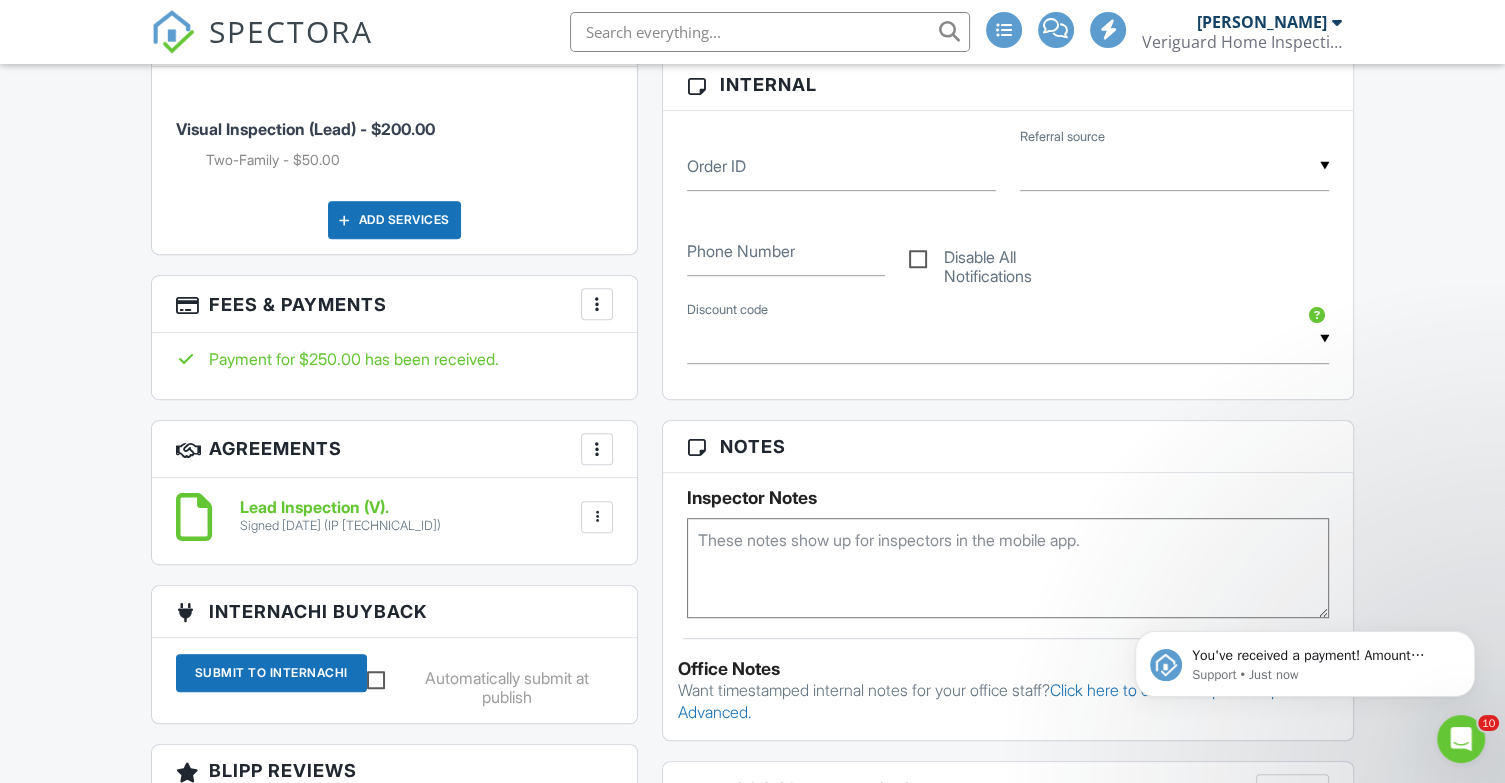 click at bounding box center (597, 517) 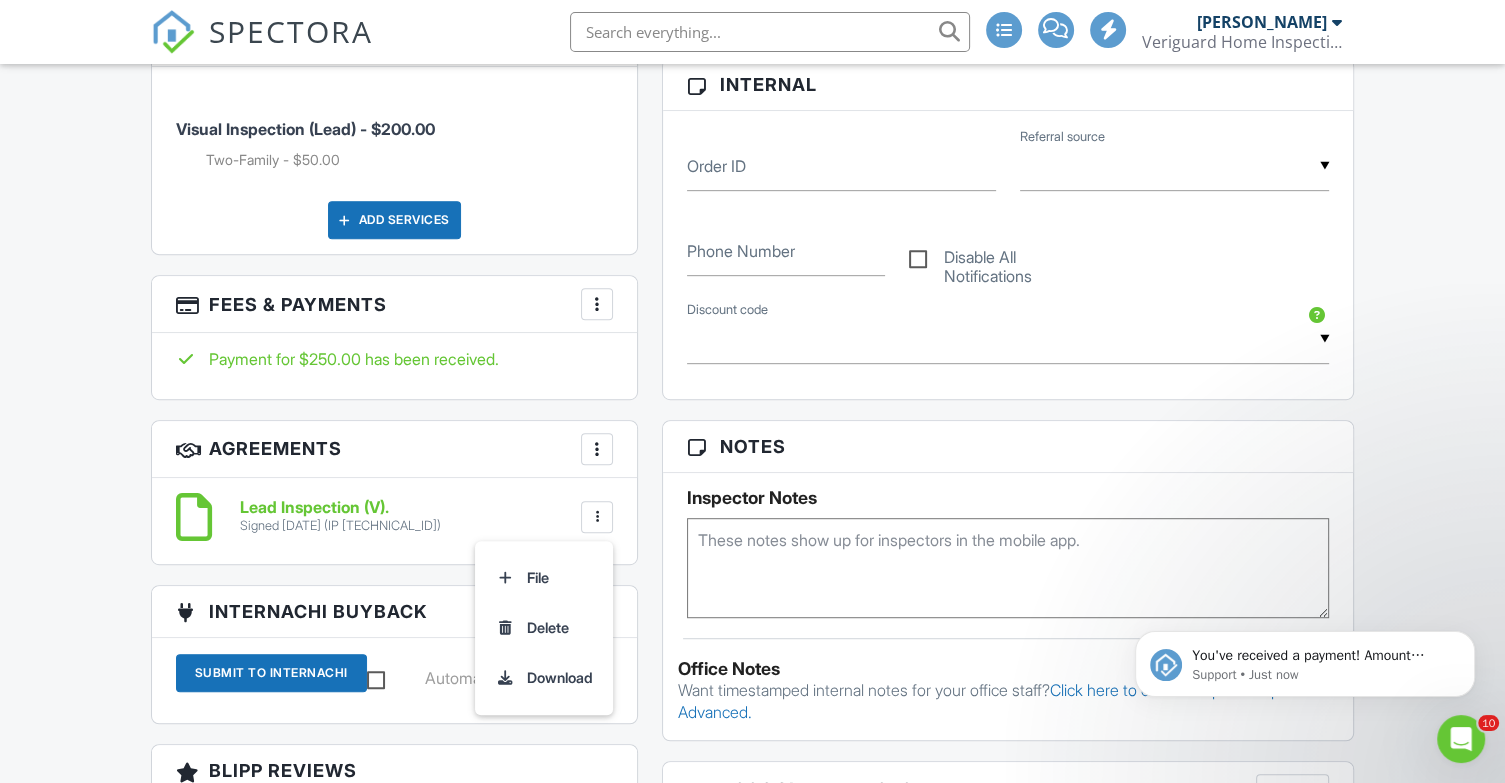 click on "Reports
Unlocked
Attach
New
Lead-Visual N.J.A.C. 5:28A
VHI.Lead-Visual N.J.A.C. 5:28A
Edit
View
Copy
Reinspection Report
View Log
RRB Log
Delete
Published at 07/13/2025  9:43 PM
Resend Email/Text
Publish report?
Before publishing from the web, click "Preview/Publish" in the Report Editor to save your changes ( don't know where that is? ). If this is not clicked, your latest changes may not appear in the report.
This will make this report available to your client and/or agent. It will not send out a notification.
To send an email, use 'Publish All' below or jump into the report and use the 'Publish' button there.
Cancel
Publish
Share archived report
To
Subject
Inspection Report For 319 N 5th St, Saddle Brook, NJ 07663
Text
Inline Style XLarge Large Normal Small Light Small/Light" at bounding box center (1008, 494) 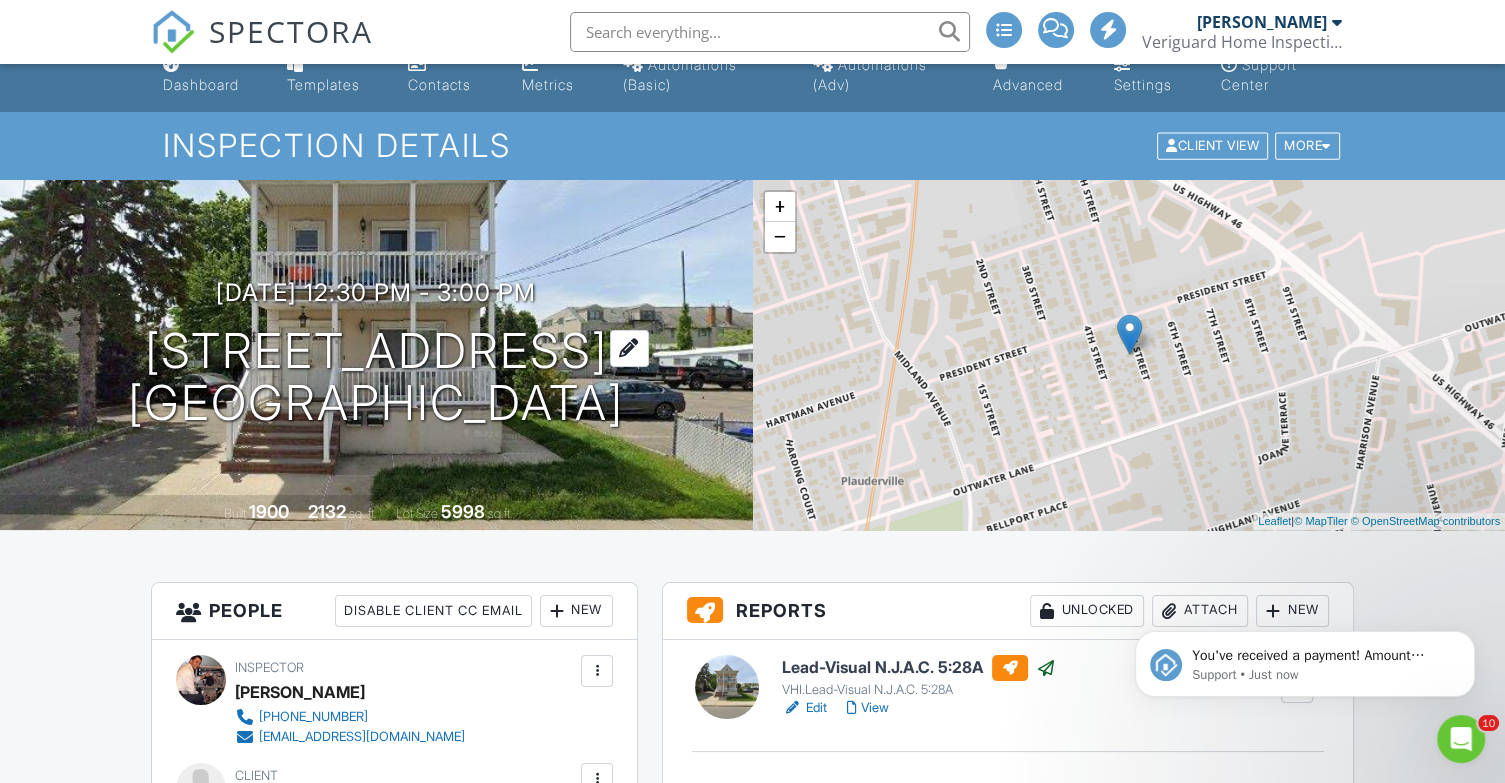 scroll, scrollTop: 0, scrollLeft: 0, axis: both 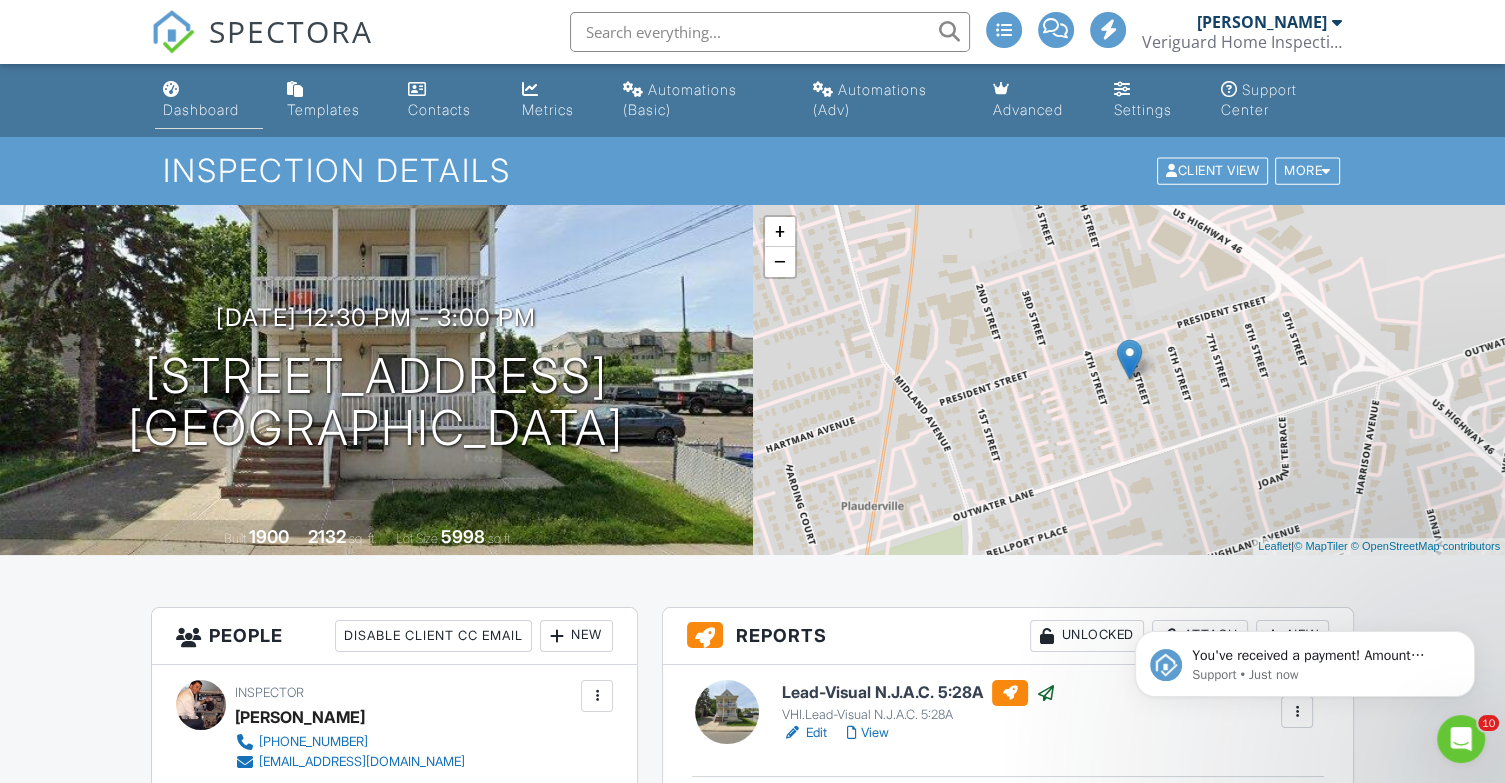 click on "Dashboard" at bounding box center [209, 100] 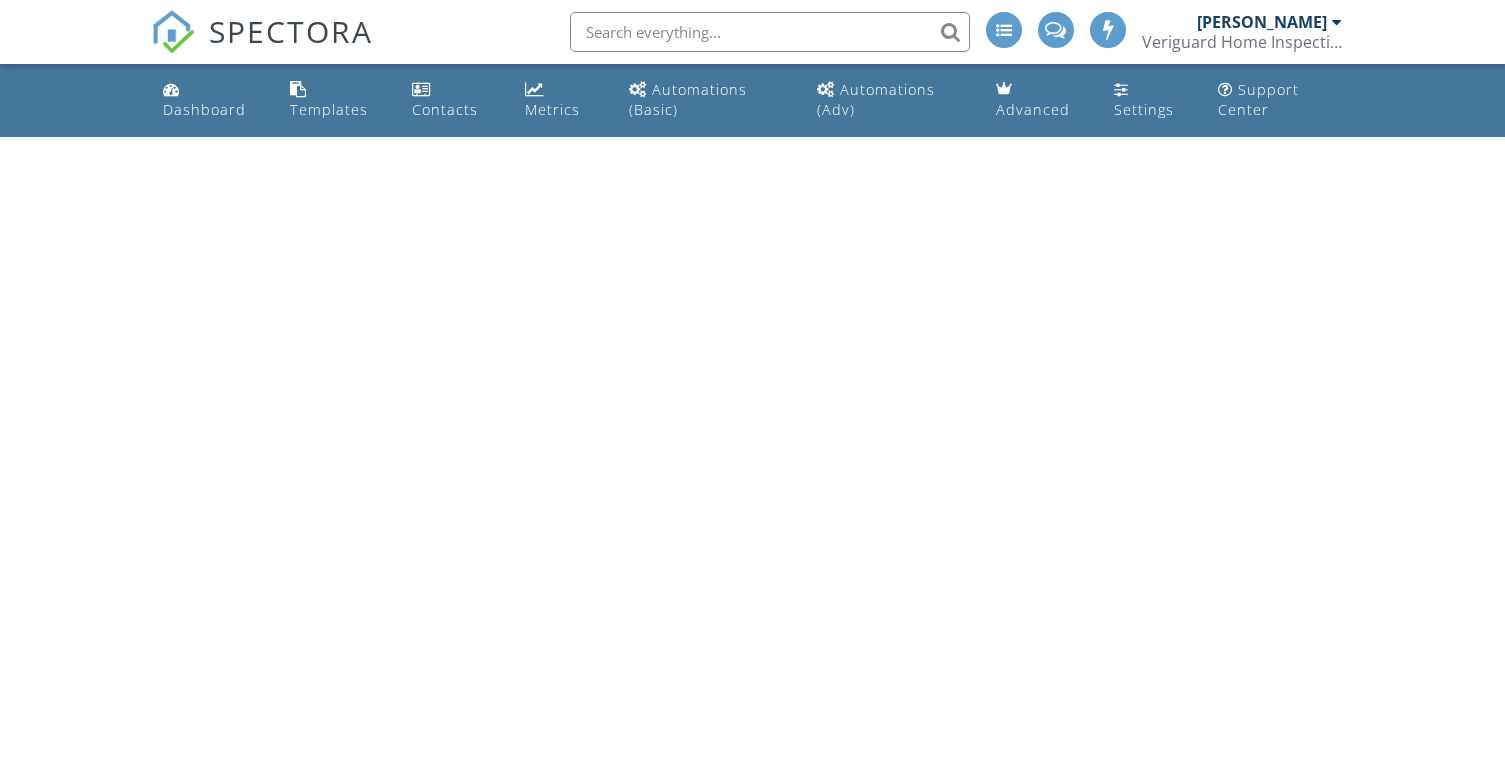 scroll, scrollTop: 0, scrollLeft: 0, axis: both 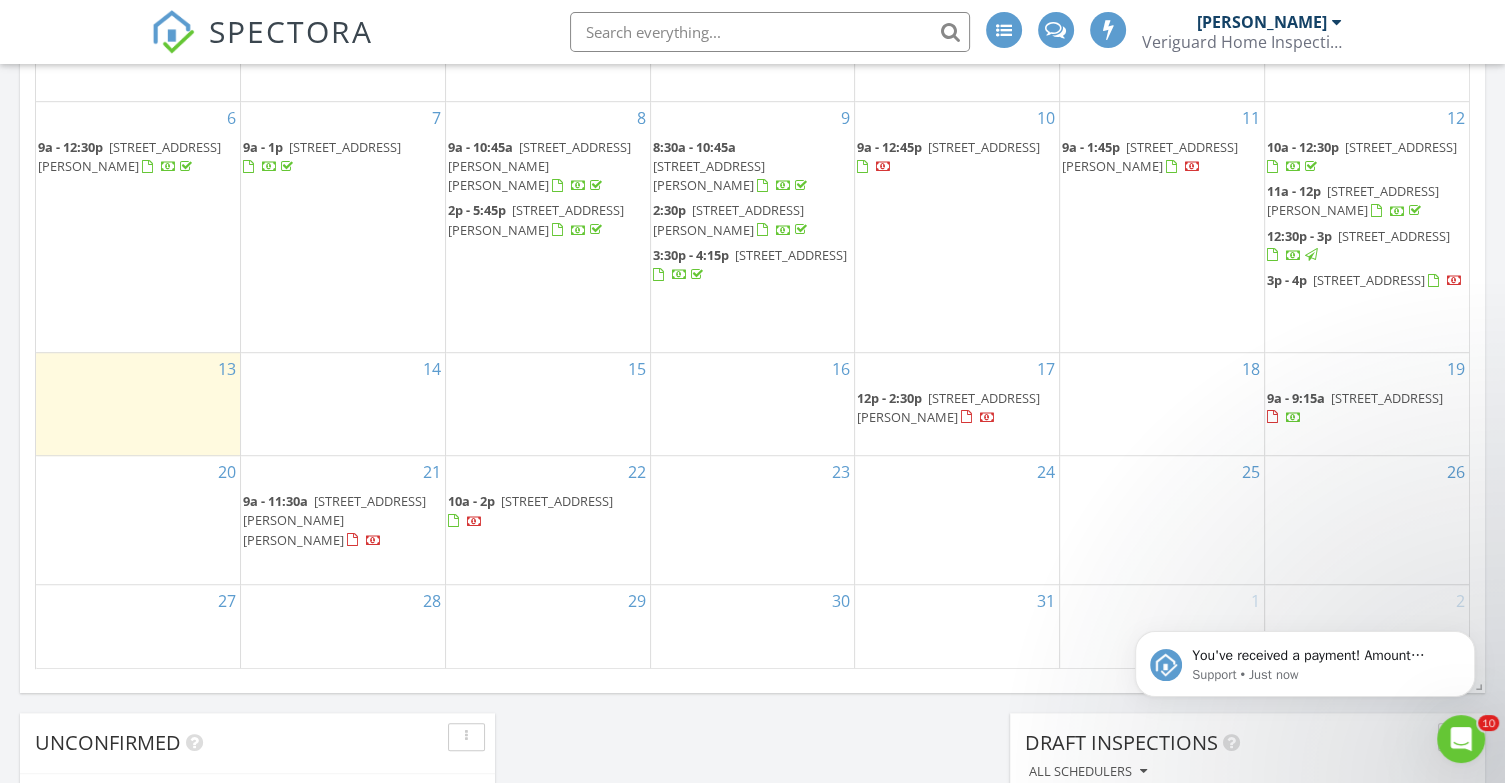 click on "[STREET_ADDRESS]" at bounding box center [1387, 398] 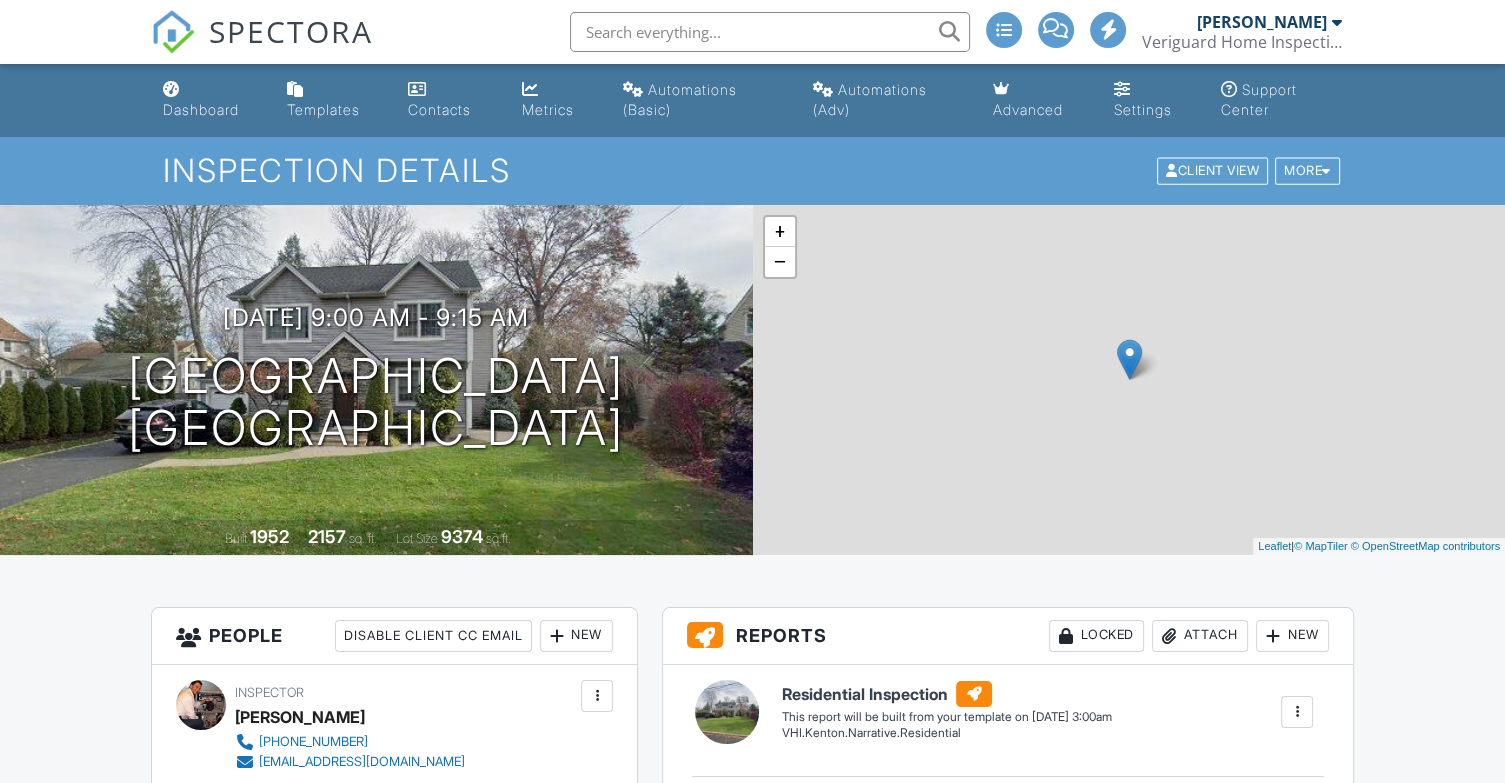 scroll, scrollTop: 306, scrollLeft: 0, axis: vertical 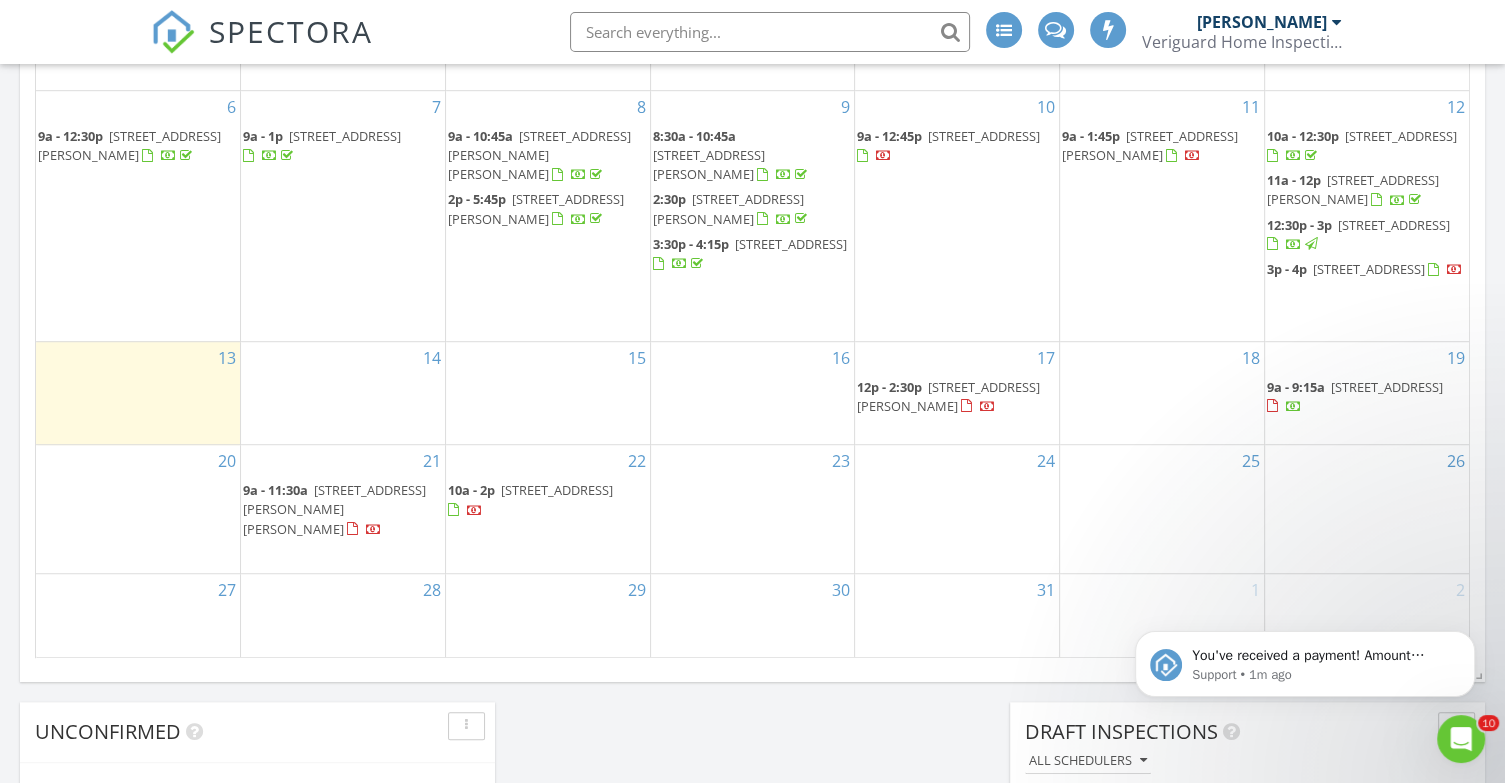 click on "3p - 4p" at bounding box center (1287, 269) 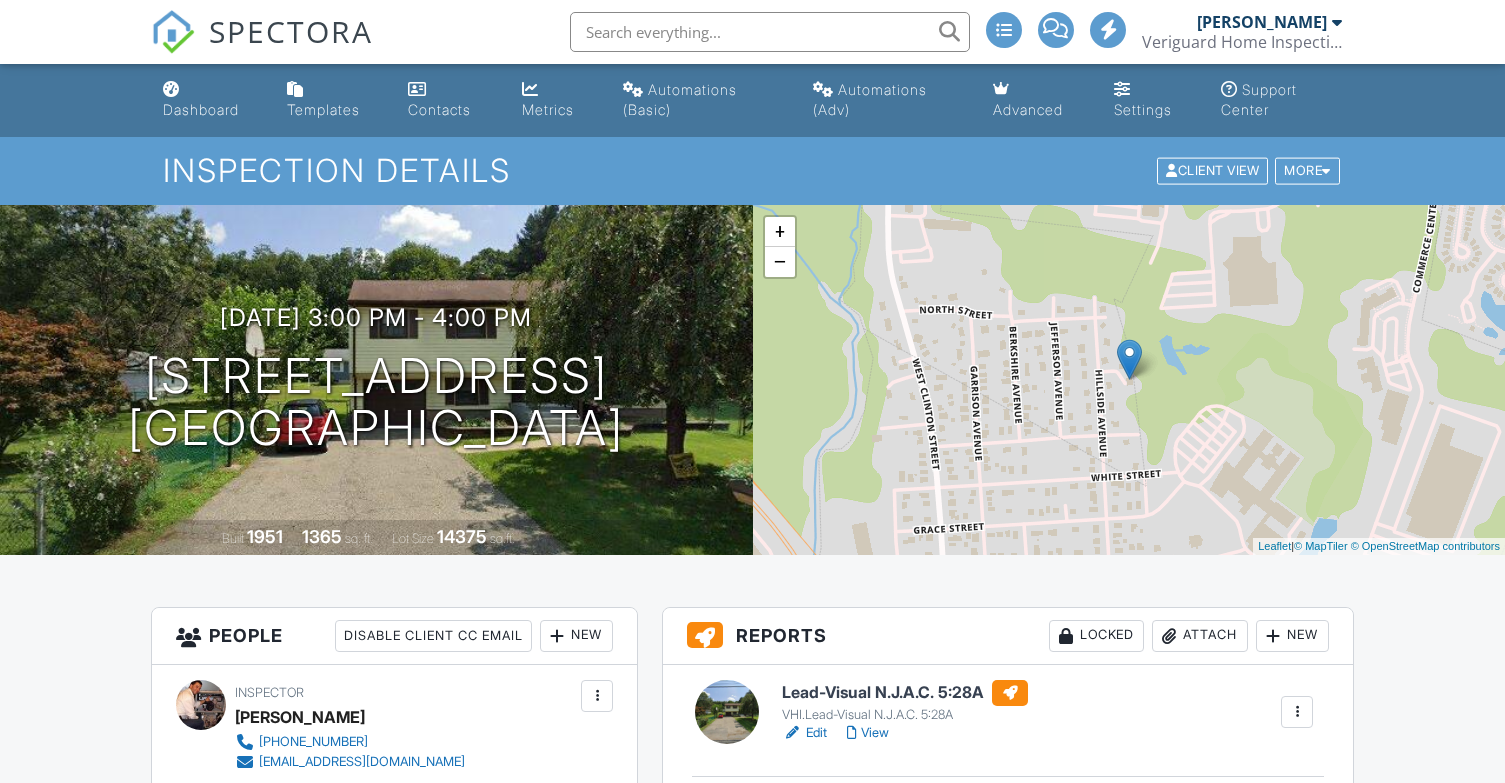 scroll, scrollTop: 308, scrollLeft: 0, axis: vertical 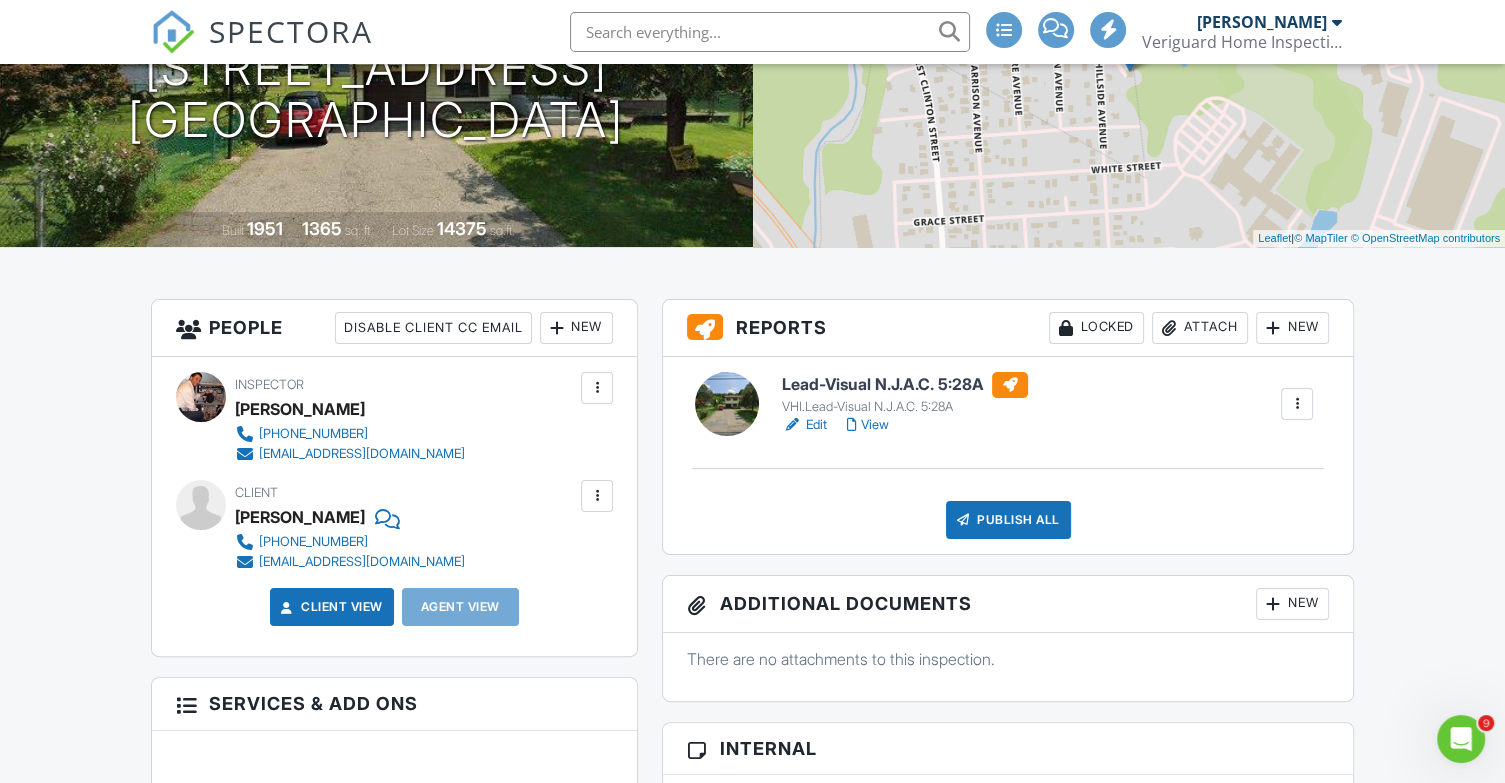 click on "View" at bounding box center [868, 425] 